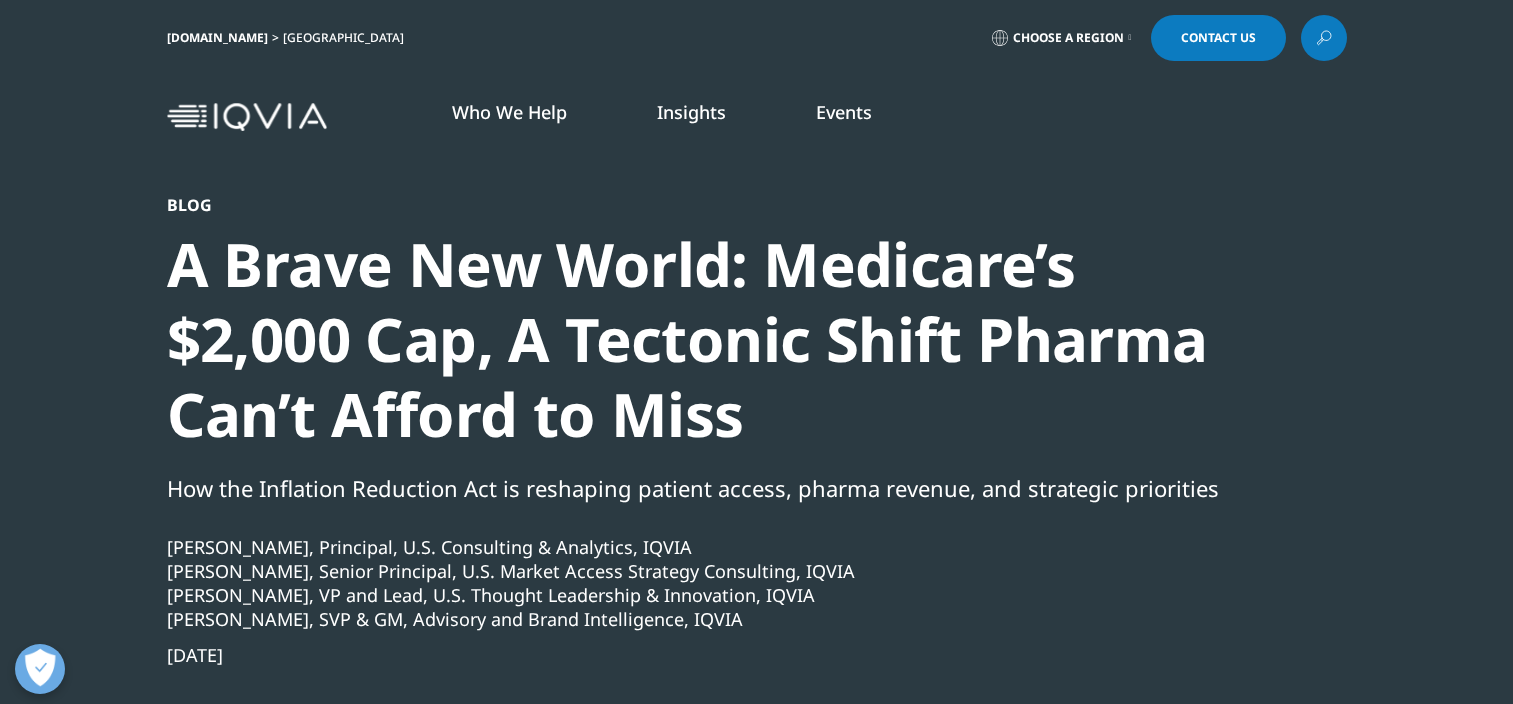 scroll, scrollTop: 0, scrollLeft: 0, axis: both 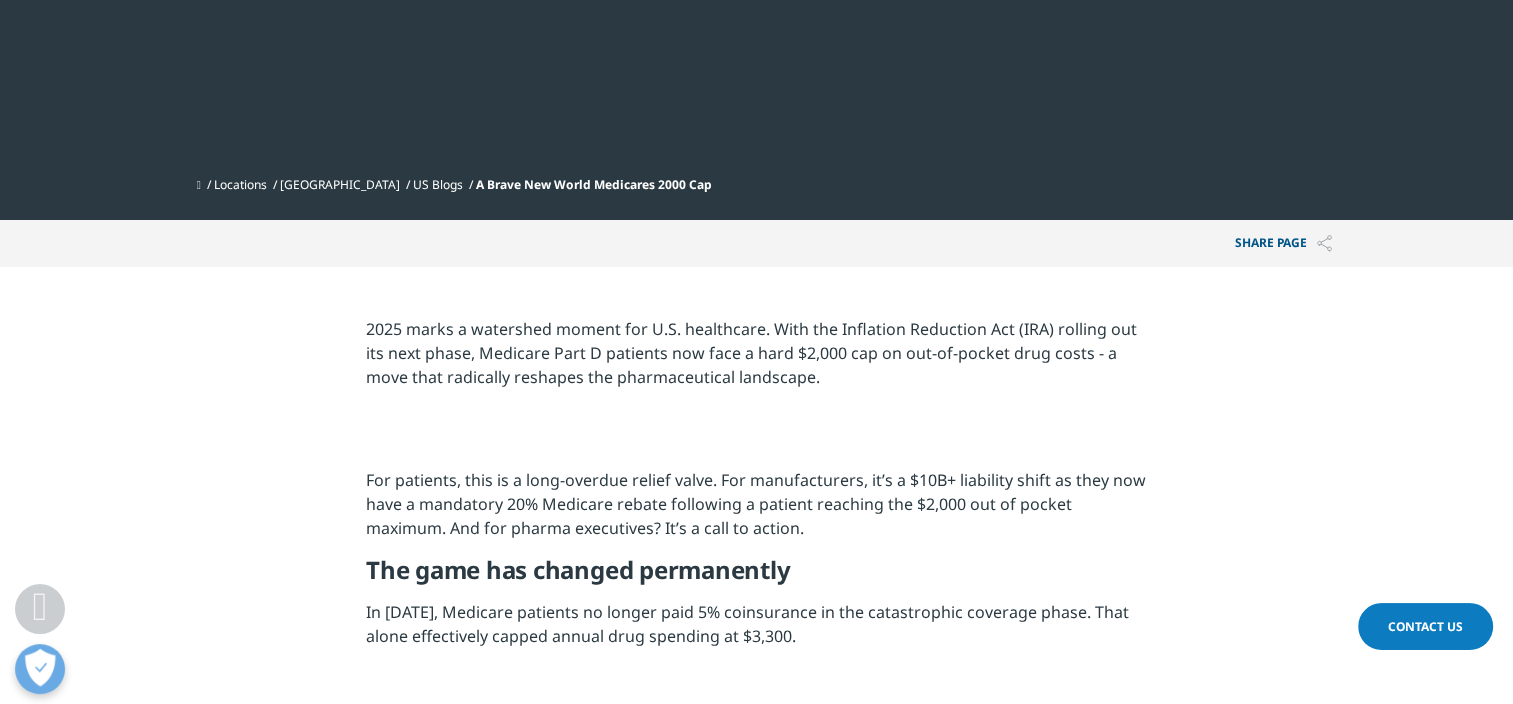 click on "2025 marks a watershed moment for U.S. healthcare. With the Inflation Reduction Act (IRA) rolling out its next phase, Medicare Part D patients now face a hard $2,000 cap on out-of-pocket drug costs - a move that radically reshapes the pharmaceutical landscape." at bounding box center (756, 360) 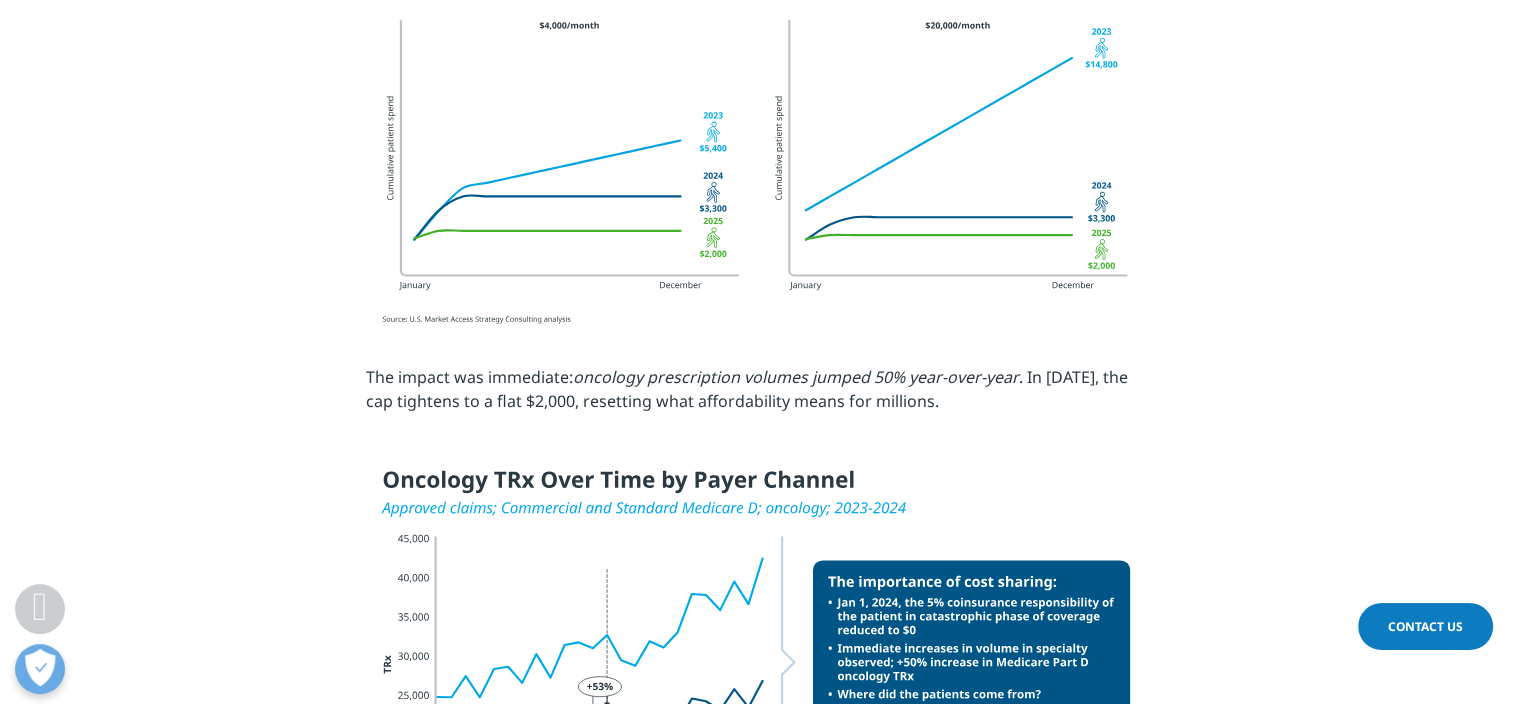 scroll, scrollTop: 1600, scrollLeft: 0, axis: vertical 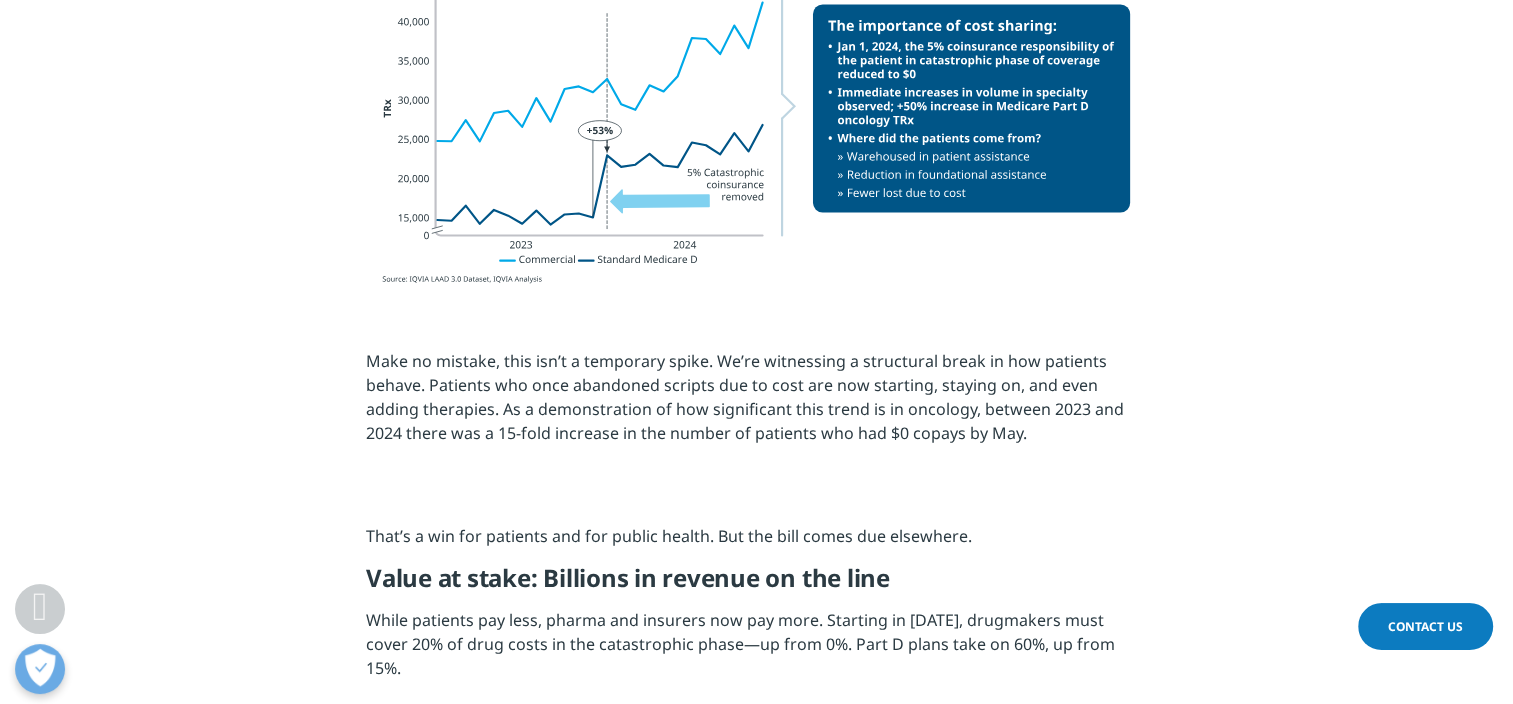 click on "The impact was immediate:  oncology prescription volumes jumped 50% year-over-year . In 2025, the cap tightens to a flat $2,000, resetting what affordability means for millions." at bounding box center (756, -160) 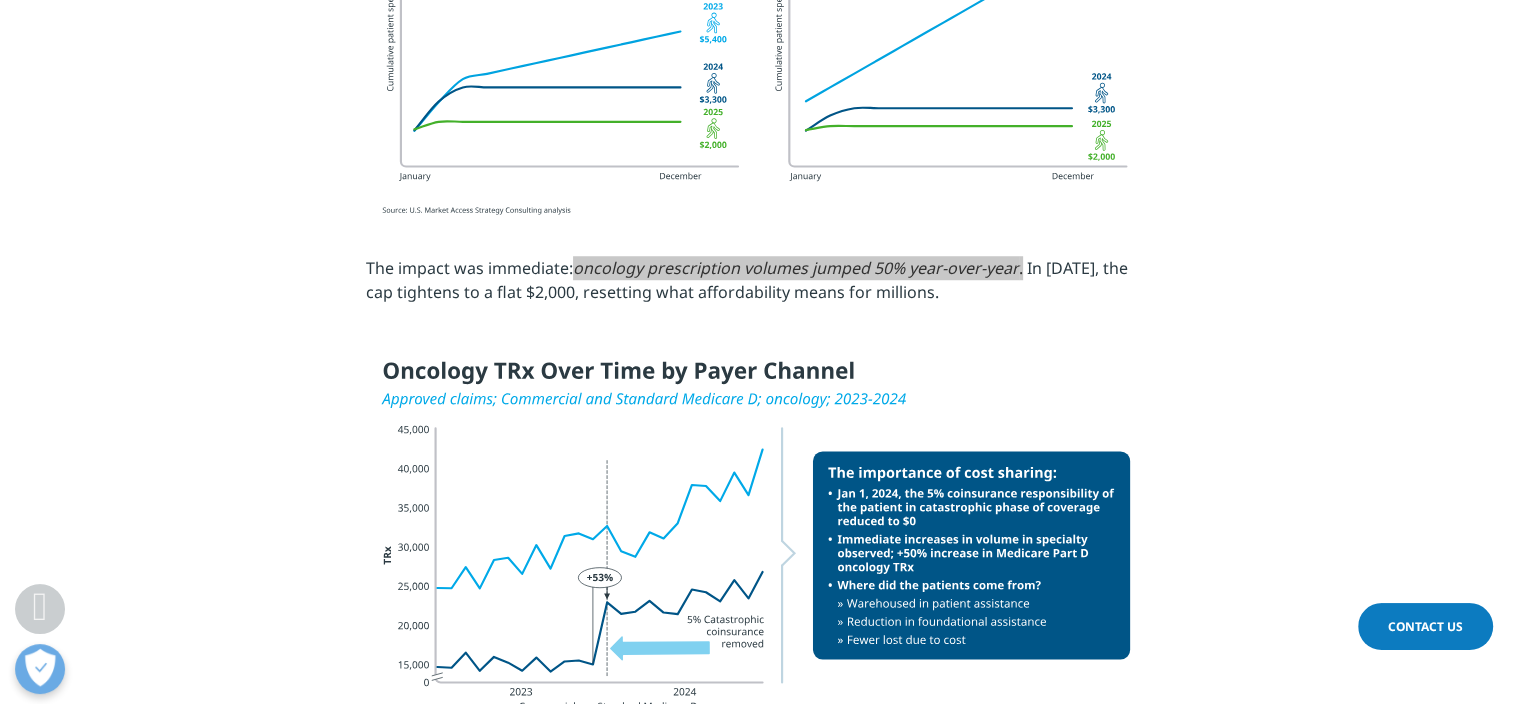scroll, scrollTop: 1608, scrollLeft: 0, axis: vertical 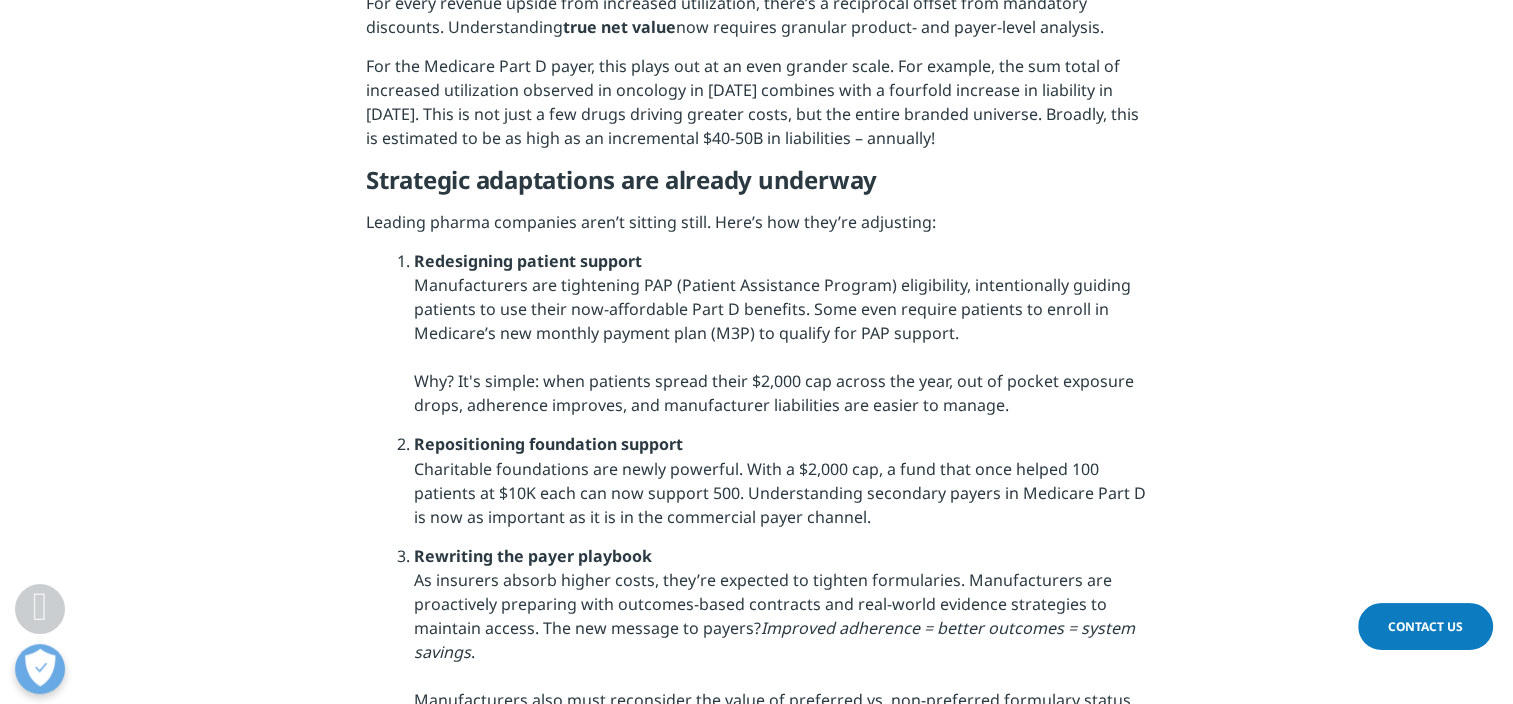 click on "2025 marks a watershed moment for U.S. healthcare. With the Inflation Reduction Act (IRA) rolling out its next phase, Medicare Part D patients now face a hard $2,000 cap on out-of-pocket drug costs - a move that radically reshapes the pharmaceutical landscape.
For patients, this is a long-overdue relief valve. For manufacturers, it’s a $10B+ liability shift as they now have a mandatory 20% Medicare rebate following a patient reaching the $2,000 out of pocket maximum. And for pharma executives? It’s a call to action.
The game has changed permanently
In [DATE], Medicare patients no longer paid 5% coinsurance in the catastrophic coverage phase. That alone effectively capped annual drug spending at $3,300.
The impact was immediate:  oncology prescription volumes jumped 50% year-over-year . In [DATE], the cap tightens to a flat $2,000, resetting what affordability means for millions.
Value at stake: Billions in revenue on the line" at bounding box center [756, 200] 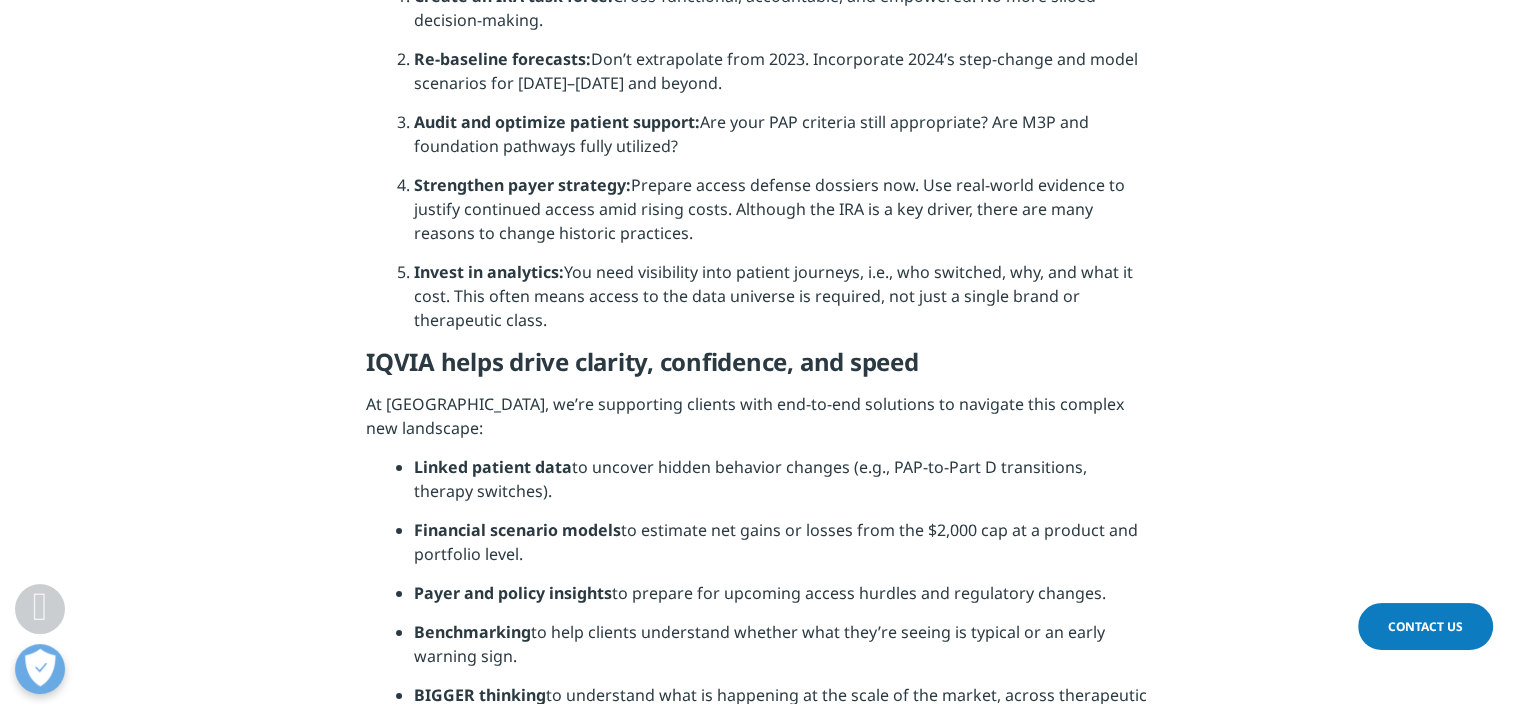 scroll, scrollTop: 5031, scrollLeft: 0, axis: vertical 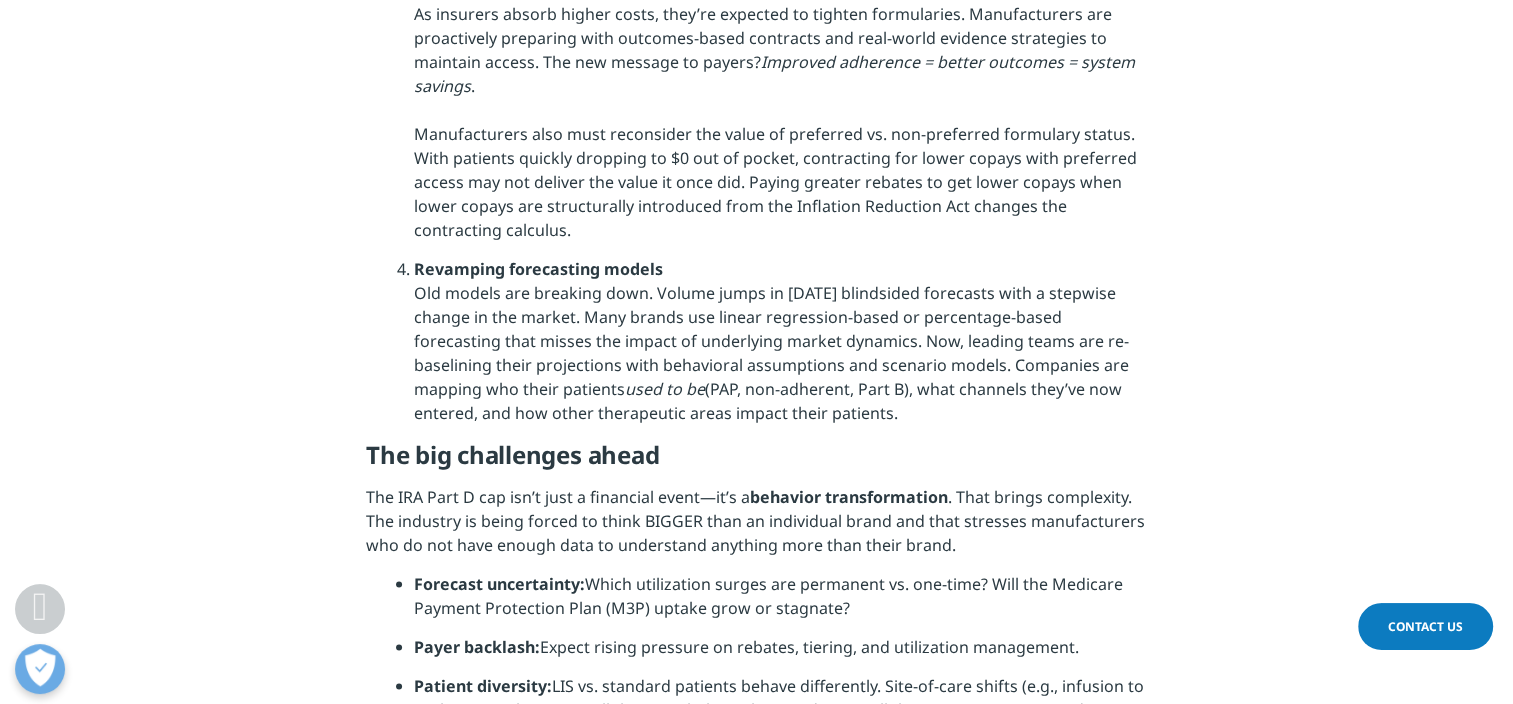 click on "For the Medicare Part D payer, this plays out at an even grander scale. For example, the sum total of increased utilization observed in oncology in [DATE] combines with a fourfold increase in liability in [DATE]. This is not just a few drugs driving greater costs, but the entire branded universe. Broadly, this is estimated to be as high as an incremental $40-50B in liabilities – annually!" at bounding box center [756, -456] 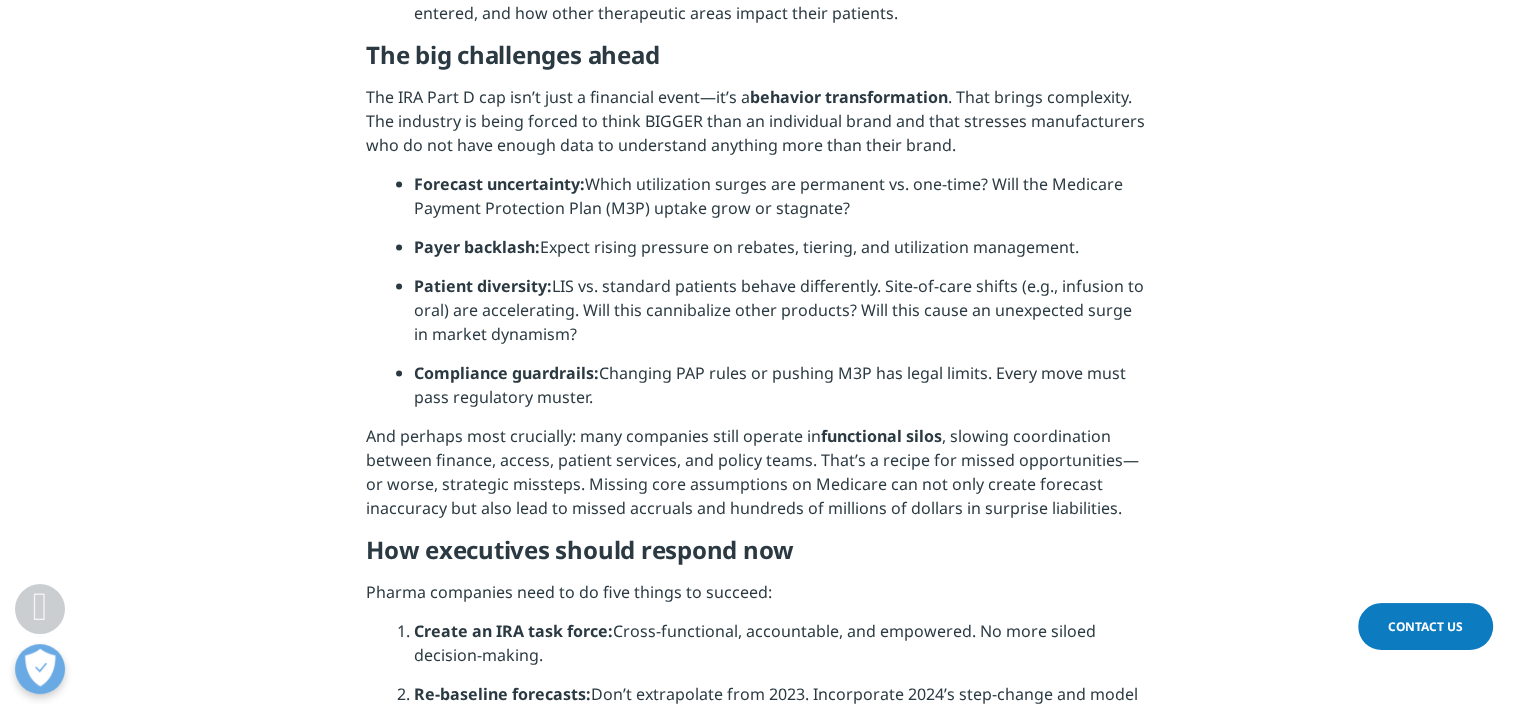 click on "Rewriting the payer playbook
As insurers absorb higher costs, they’re expected to tighten formularies. Manufacturers are proactively preparing with outcomes-based contracts and real-world evidence strategies to maintain access. The new message to payers?  Improved adherence = better outcomes = system savings .
Manufacturers also must reconsider the value of preferred vs. non-preferred formulary status. With patients quickly dropping to $0 out of pocket, contracting for lower copays with preferred access may not deliver the value it once did. Paying greater rebates to get lower copays when lower copays are structurally introduced from the Inflation Reduction Act changes the contracting calculus." at bounding box center [780, -283] 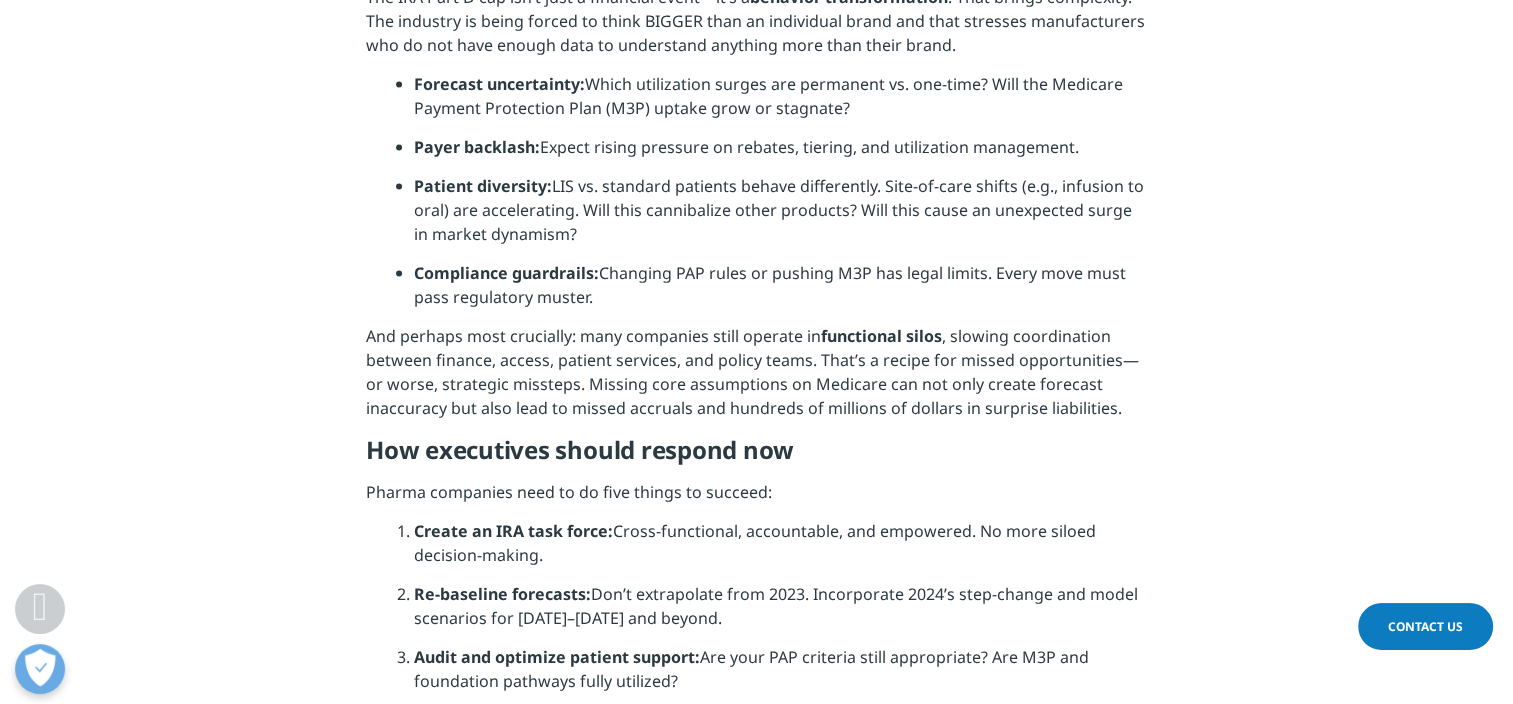 click on "2025 marks a watershed moment for U.S. healthcare. With the Inflation Reduction Act (IRA) rolling out its next phase, Medicare Part D patients now face a hard $2,000 cap on out-of-pocket drug costs - a move that radically reshapes the pharmaceutical landscape.
For patients, this is a long-overdue relief valve. For manufacturers, it’s a $10B+ liability shift as they now have a mandatory 20% Medicare rebate following a patient reaching the $2,000 out of pocket maximum. And for pharma executives? It’s a call to action.
The game has changed permanently
In [DATE], Medicare patients no longer paid 5% coinsurance in the catastrophic coverage phase. That alone effectively capped annual drug spending at $3,300.
The impact was immediate:  oncology prescription volumes jumped 50% year-over-year . In [DATE], the cap tightens to a flat $2,000, resetting what affordability means for millions.
Value at stake: Billions in revenue on the line" at bounding box center [756, -865] 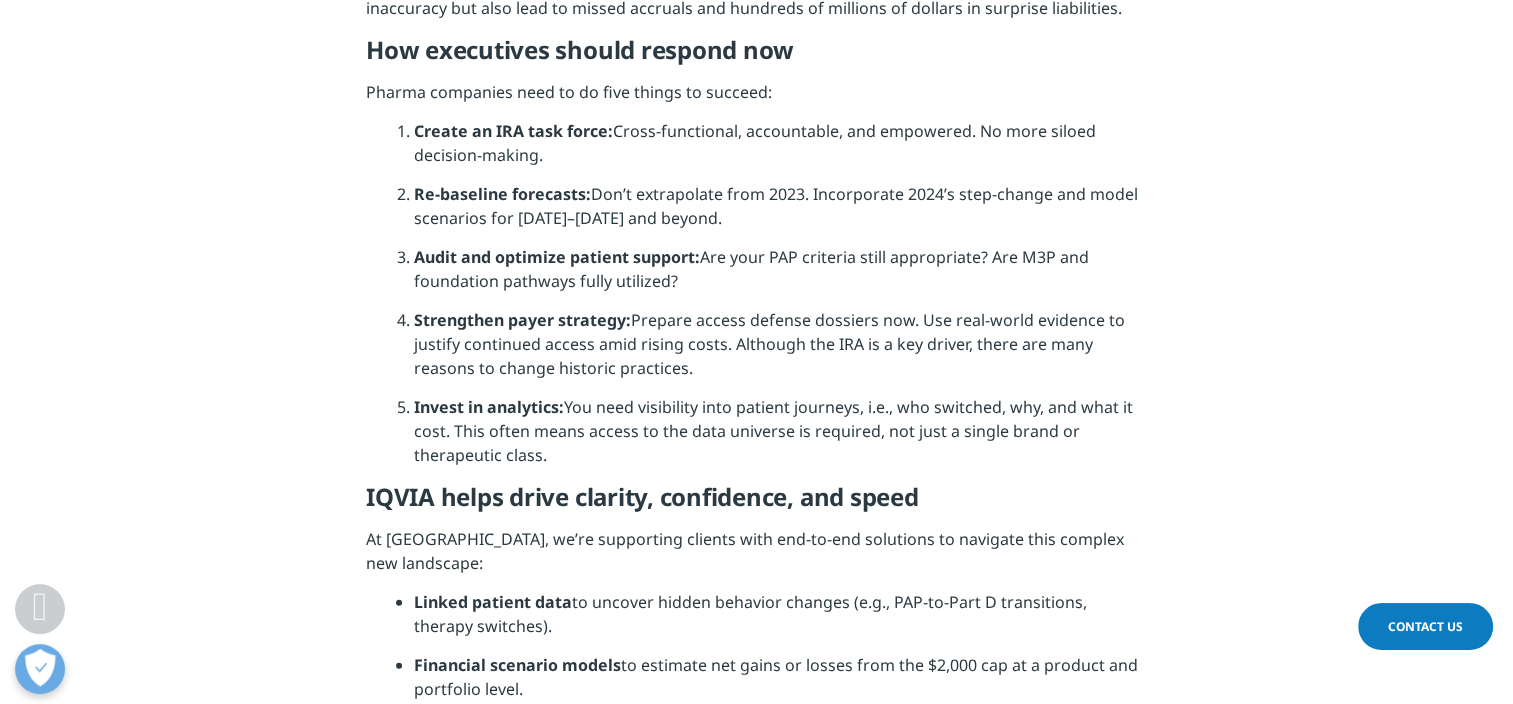scroll, scrollTop: 4296, scrollLeft: 0, axis: vertical 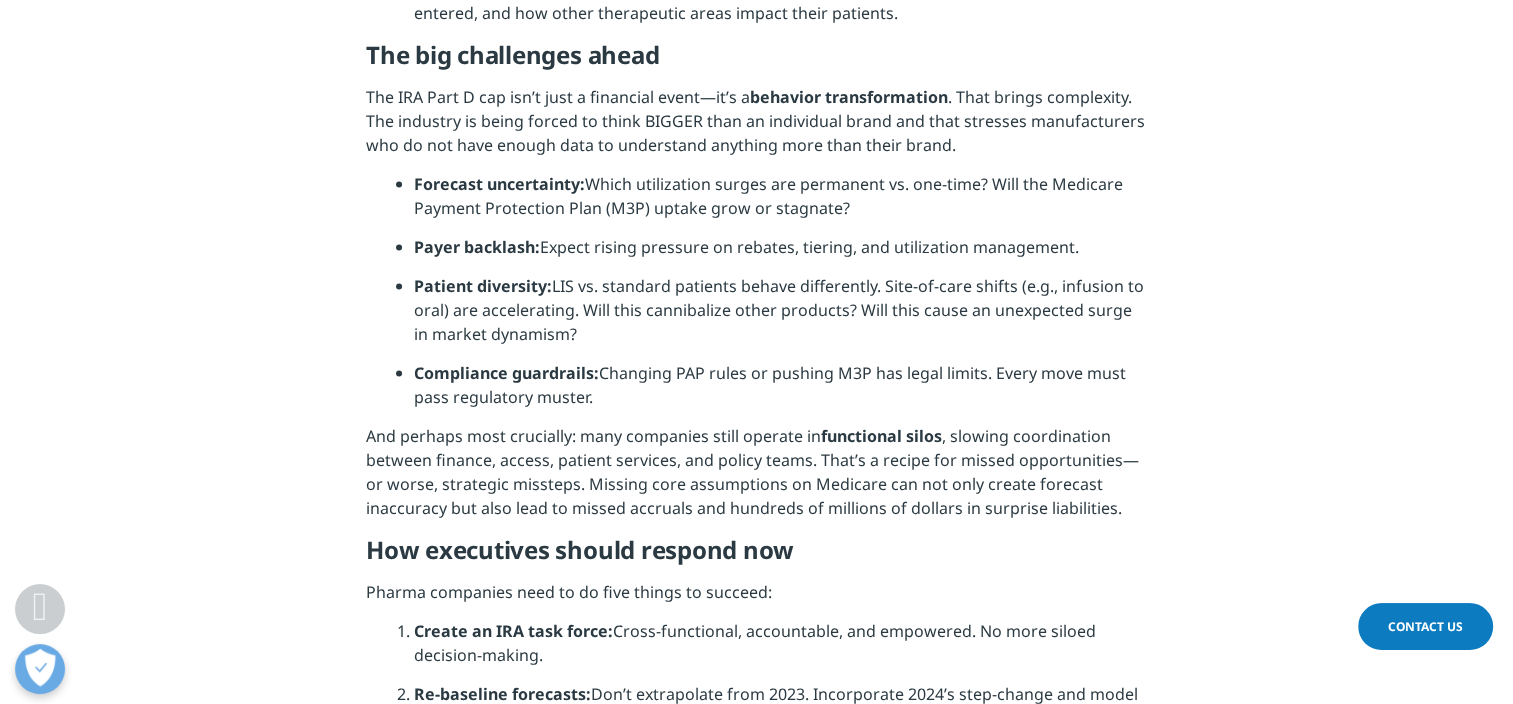 click on "2025 marks a watershed moment for U.S. healthcare. With the Inflation Reduction Act (IRA) rolling out its next phase, Medicare Part D patients now face a hard $2,000 cap on out-of-pocket drug costs - a move that radically reshapes the pharmaceutical landscape.
For patients, this is a long-overdue relief valve. For manufacturers, it’s a $10B+ liability shift as they now have a mandatory 20% Medicare rebate following a patient reaching the $2,000 out of pocket maximum. And for pharma executives? It’s a call to action.
The game has changed permanently
In [DATE], Medicare patients no longer paid 5% coinsurance in the catastrophic coverage phase. That alone effectively capped annual drug spending at $3,300.
The impact was immediate:  oncology prescription volumes jumped 50% year-over-year . In [DATE], the cap tightens to a flat $2,000, resetting what affordability means for millions.
Value at stake: Billions in revenue on the line" at bounding box center (756, -765) 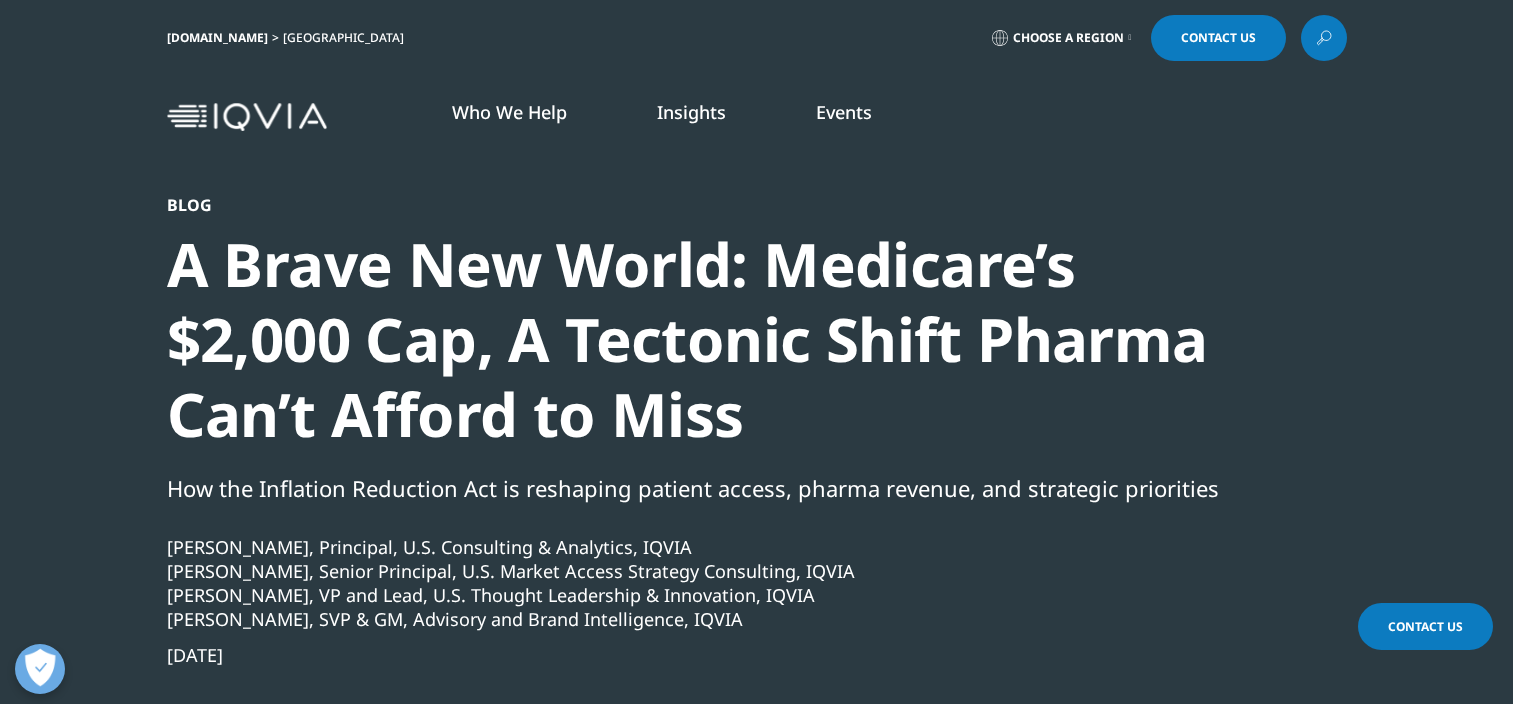 scroll, scrollTop: 4796, scrollLeft: 0, axis: vertical 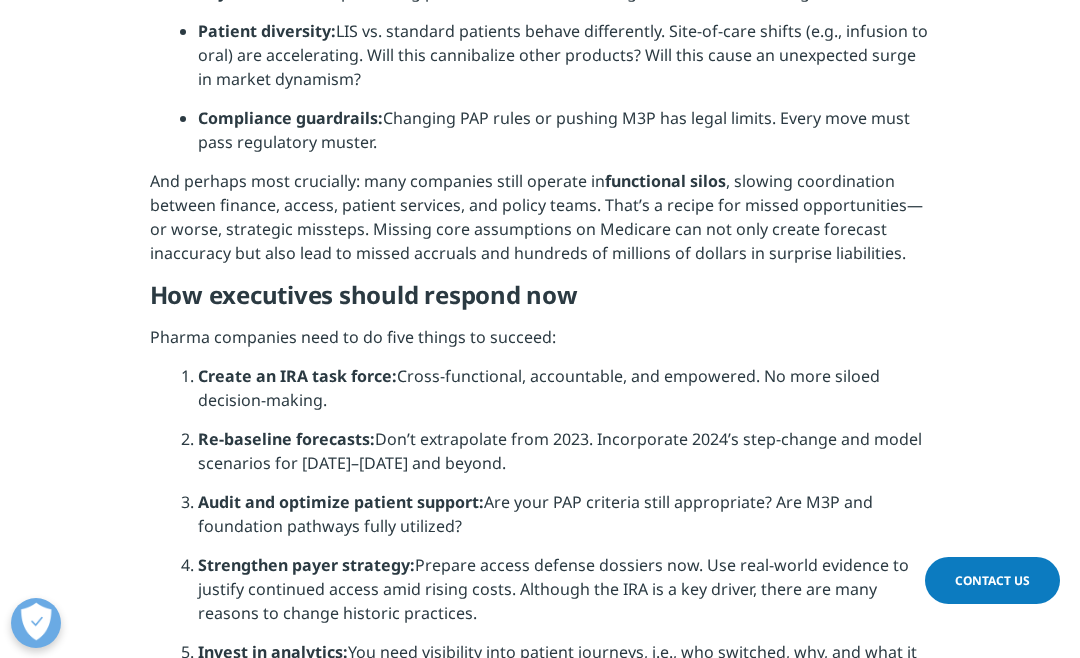 click on "Repositioning foundation support
Charitable foundations are newly powerful. With a $2,000 cap, a fund that once helped 100 patients at $10K each can now support 500. Understanding secondary payers in Medicare Part D is now as important as it is in the commercial payer channel." at bounding box center [564, -733] 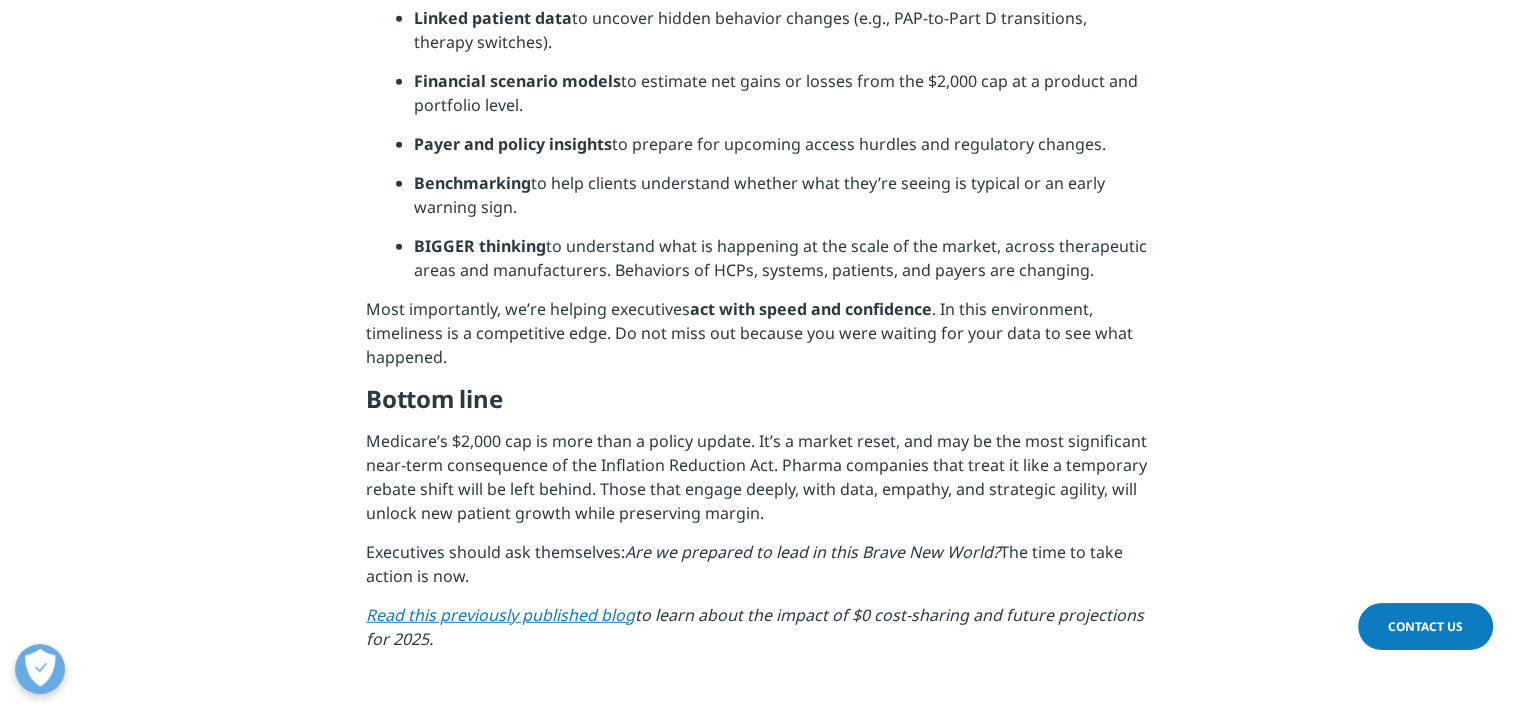 scroll, scrollTop: 5500, scrollLeft: 0, axis: vertical 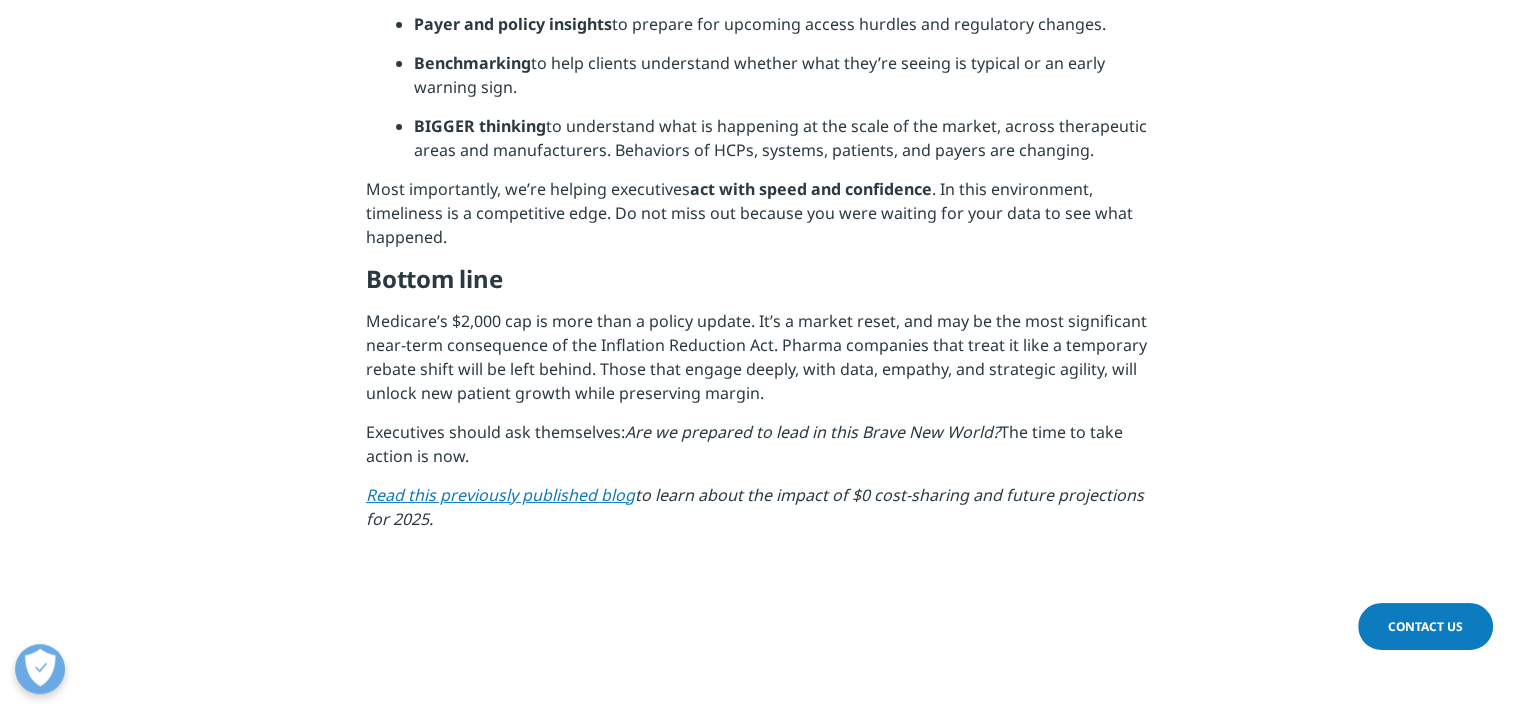 click on "2025 marks a watershed moment for U.S. healthcare. With the Inflation Reduction Act (IRA) rolling out its next phase, Medicare Part D patients now face a hard $2,000 cap on out-of-pocket drug costs - a move that radically reshapes the pharmaceutical landscape.
For patients, this is a long-overdue relief valve. For manufacturers, it’s a $10B+ liability shift as they now have a mandatory 20% Medicare rebate following a patient reaching the $2,000 out of pocket maximum. And for pharma executives? It’s a call to action.
The game has changed permanently
In [DATE], Medicare patients no longer paid 5% coinsurance in the catastrophic coverage phase. That alone effectively capped annual drug spending at $3,300.
The impact was immediate:  oncology prescription volumes jumped 50% year-over-year . In [DATE], the cap tightens to a flat $2,000, resetting what affordability means for millions.
Value at stake: Billions in revenue on the line" at bounding box center [756, -1969] 